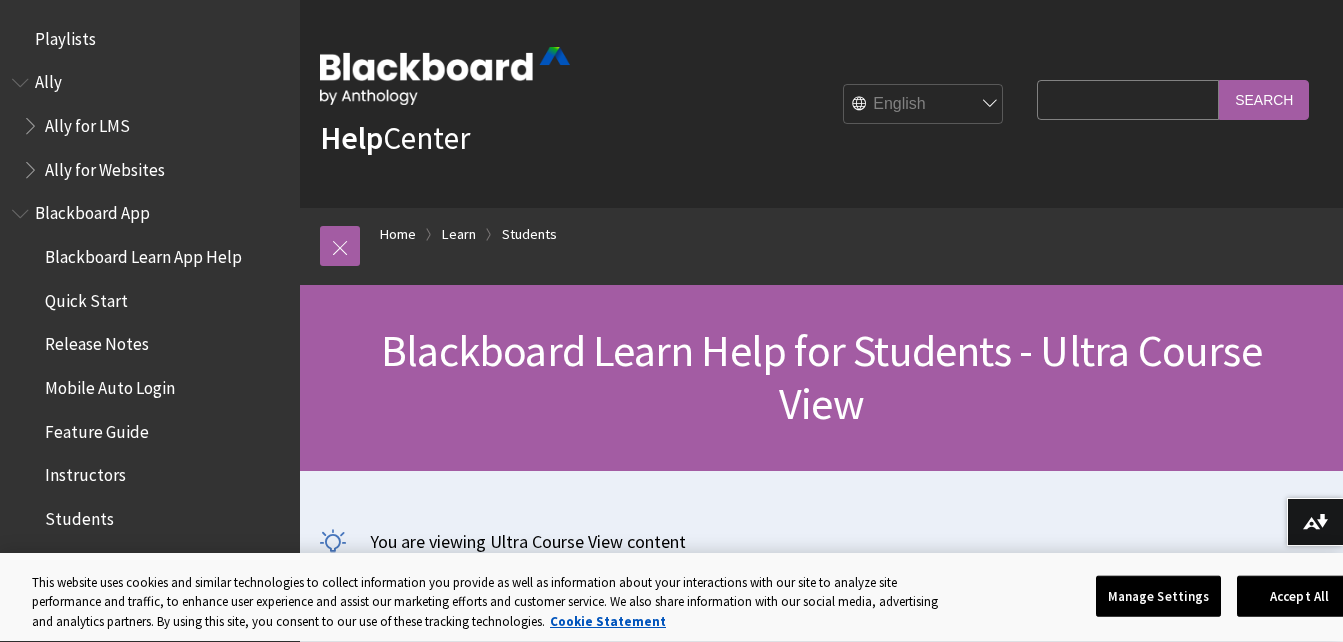 scroll, scrollTop: 0, scrollLeft: 0, axis: both 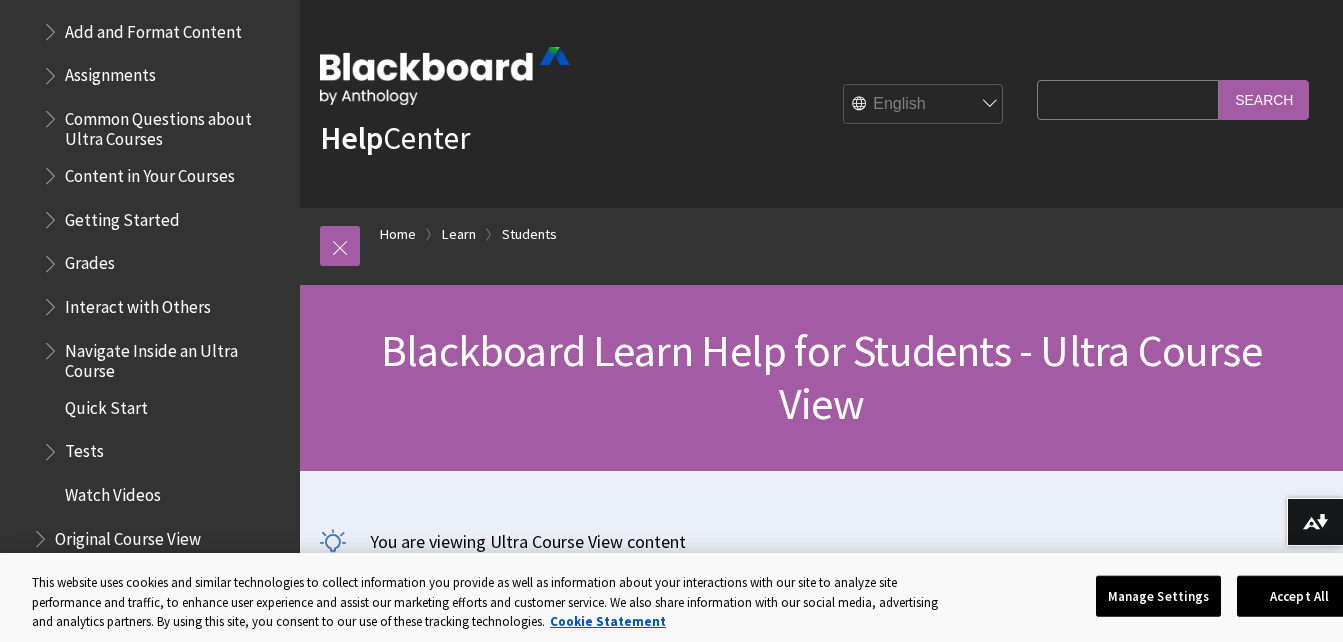 click on "Interact with Others" at bounding box center (138, 303) 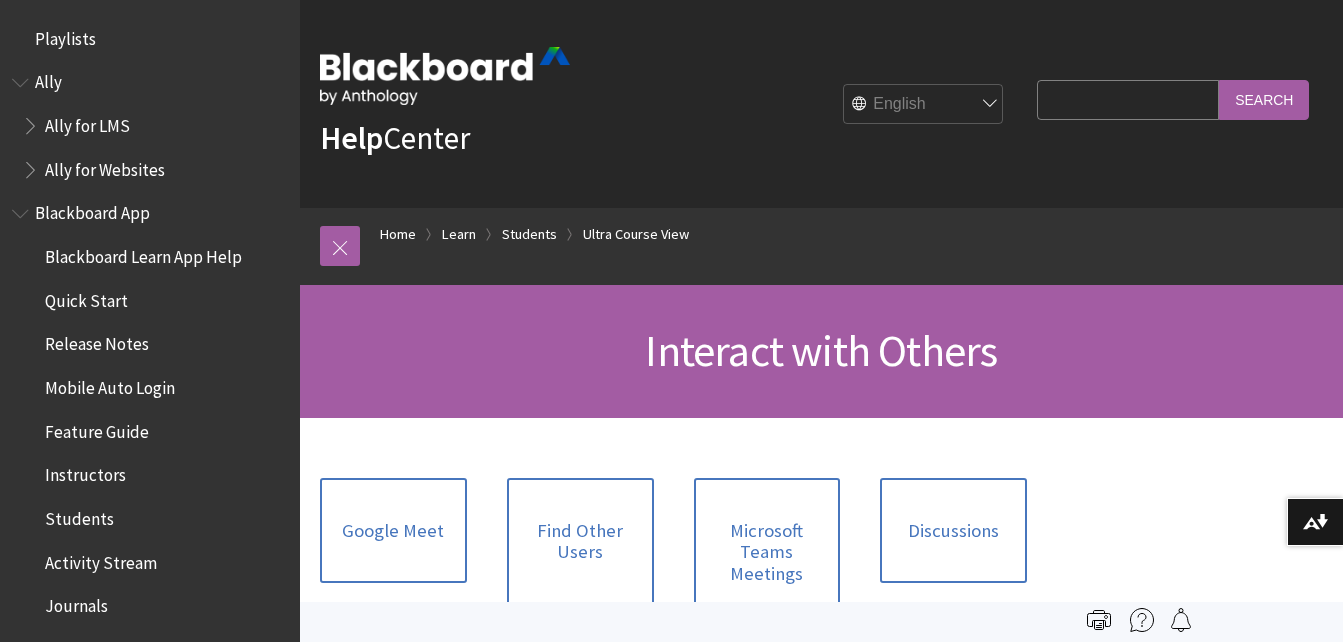 scroll, scrollTop: 0, scrollLeft: 0, axis: both 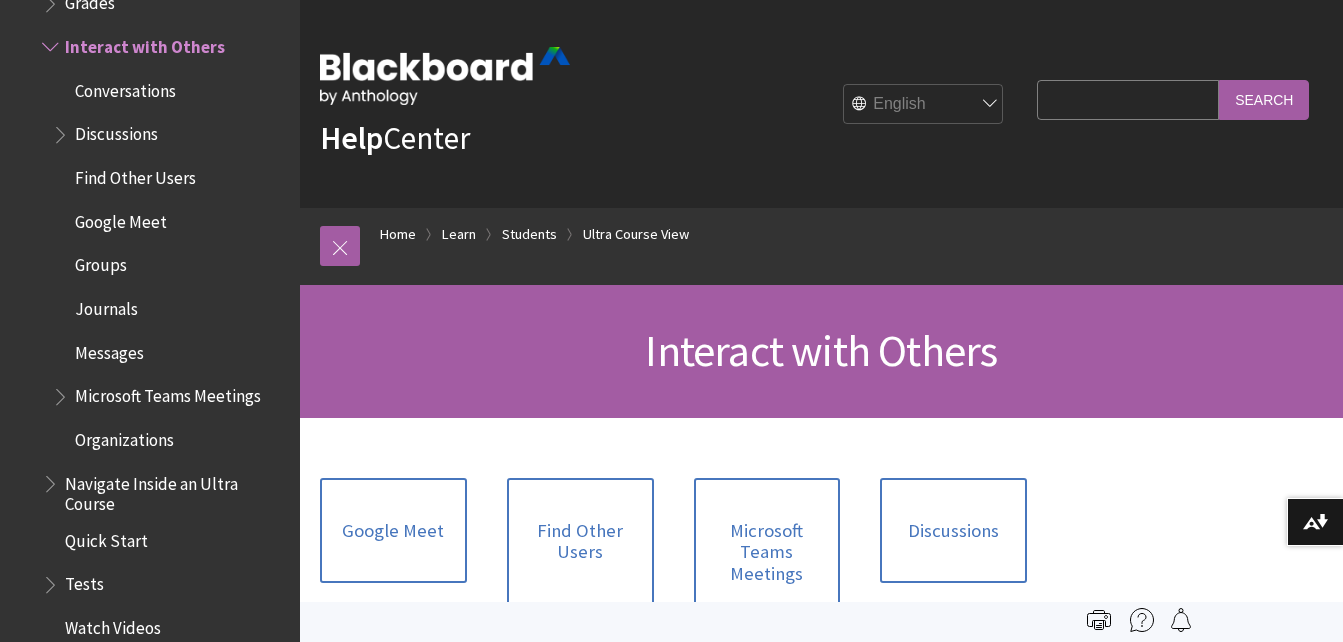 click on "Conversations" at bounding box center (125, 87) 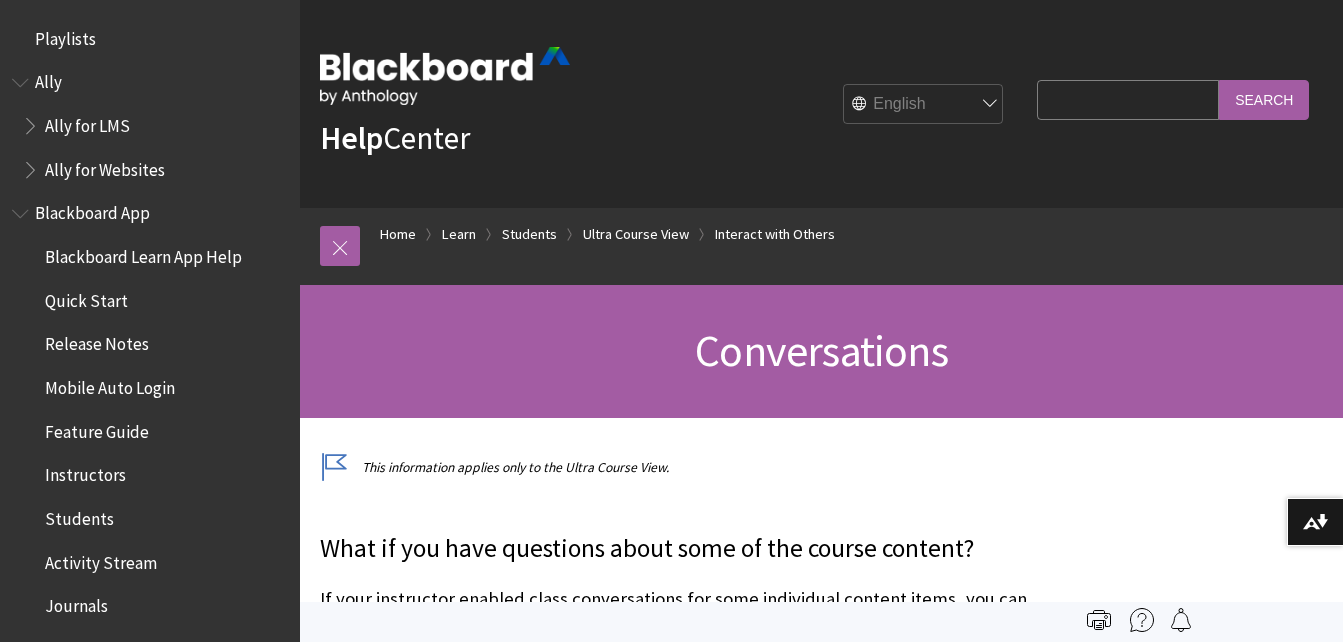 scroll, scrollTop: 0, scrollLeft: 0, axis: both 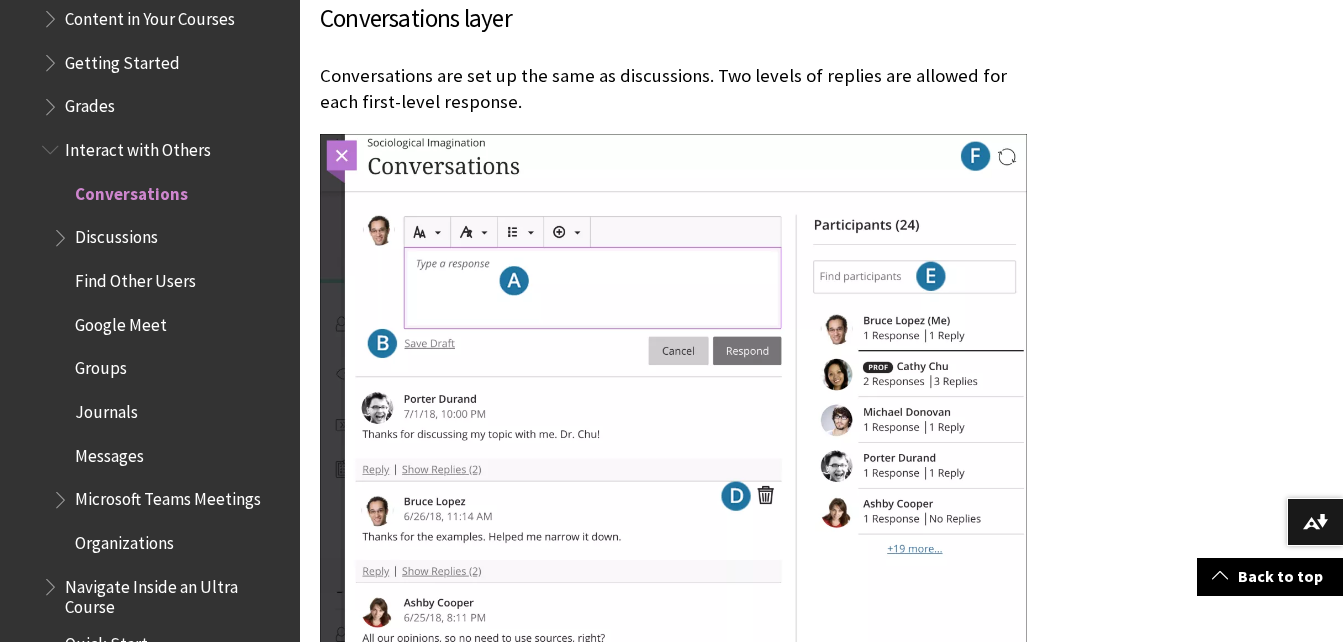 click on "Conversations" at bounding box center [131, 190] 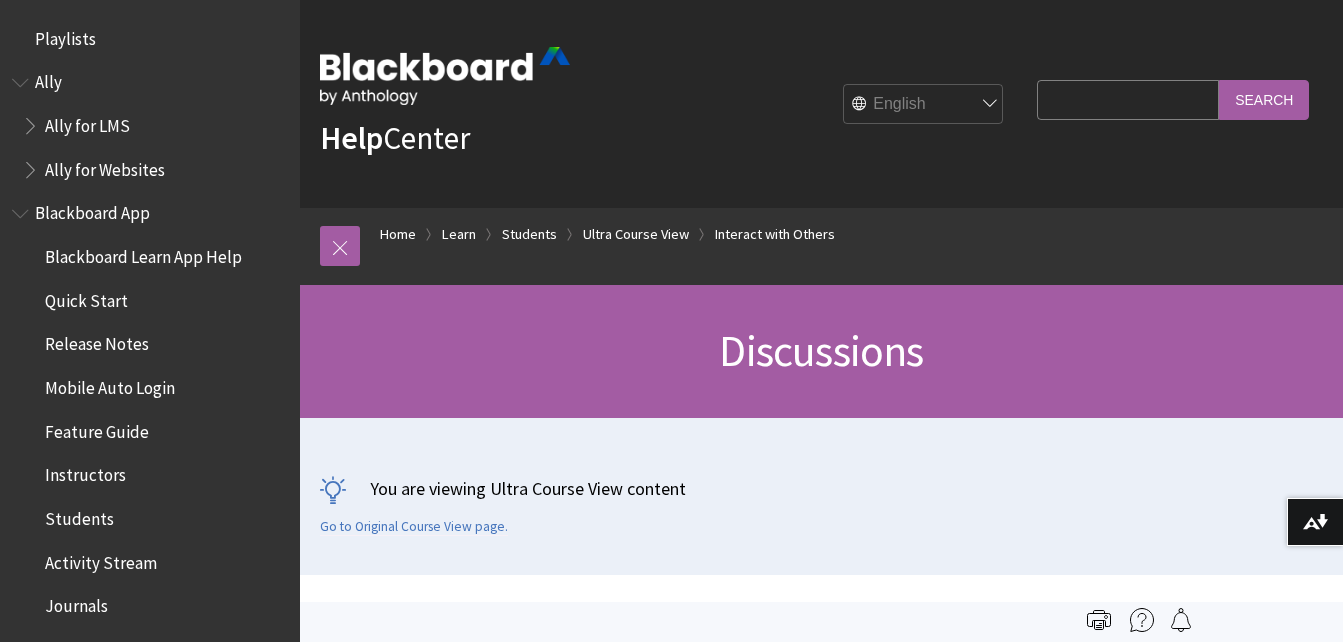 scroll, scrollTop: 0, scrollLeft: 0, axis: both 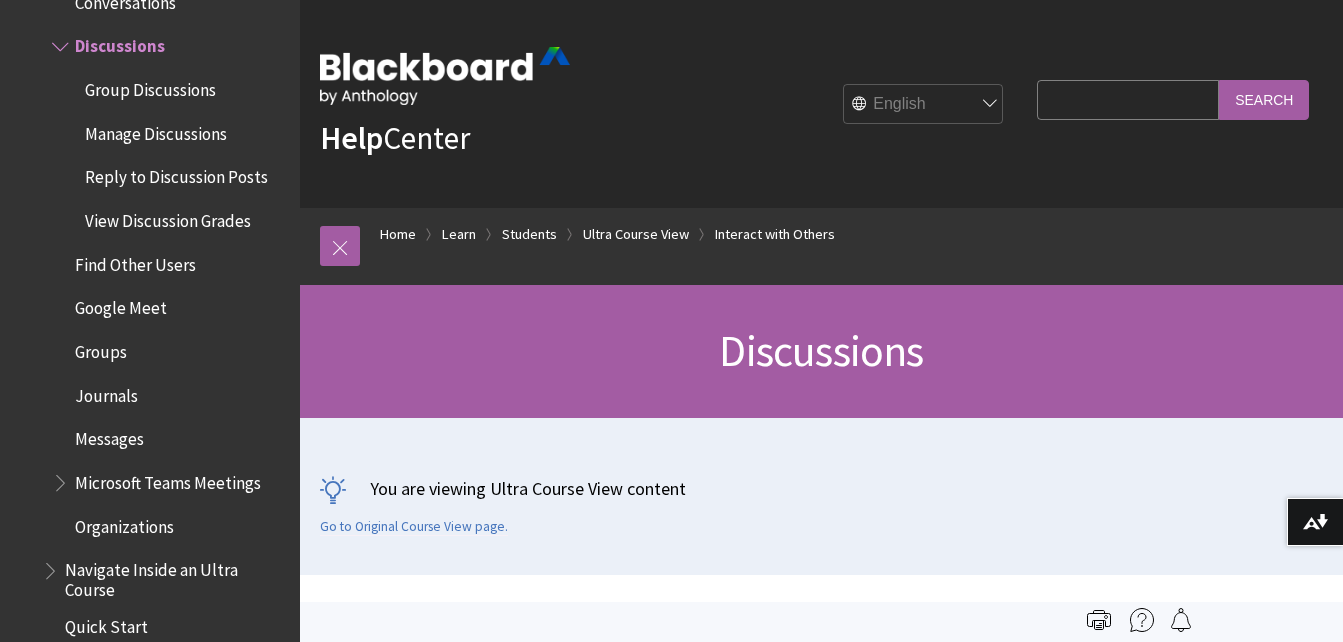 click on "You are viewing Ultra Course View content
Go to Original Course View page." at bounding box center [821, 496] 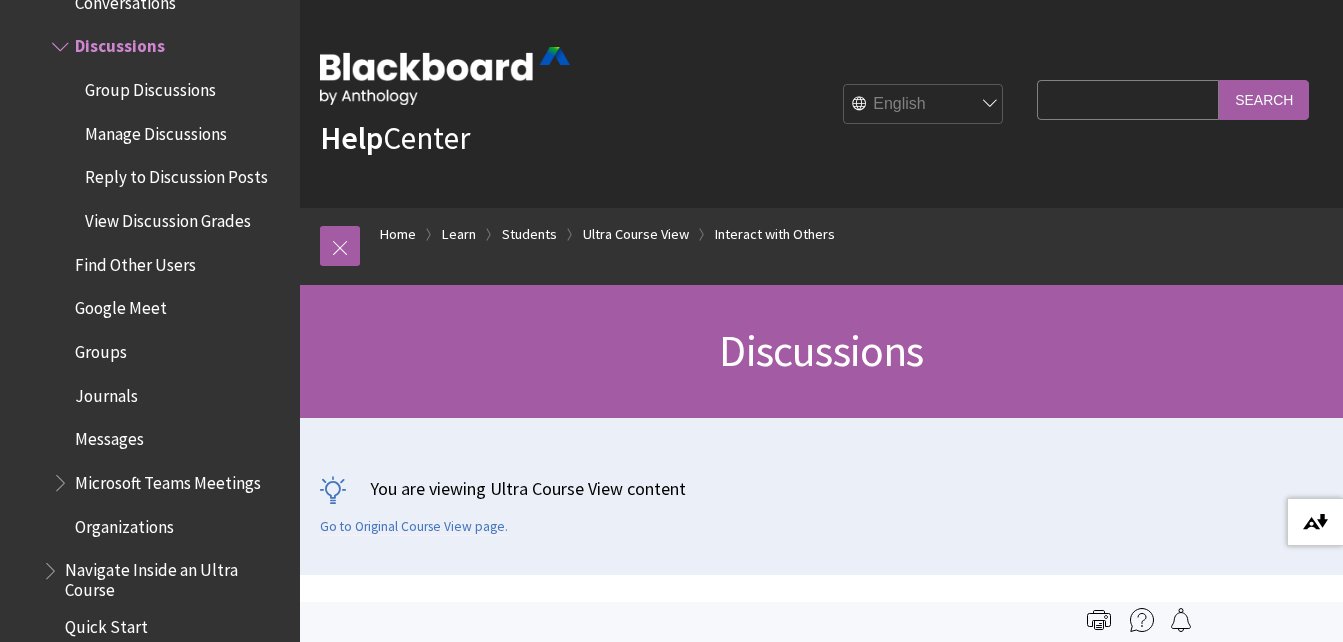 click at bounding box center (1315, 522) 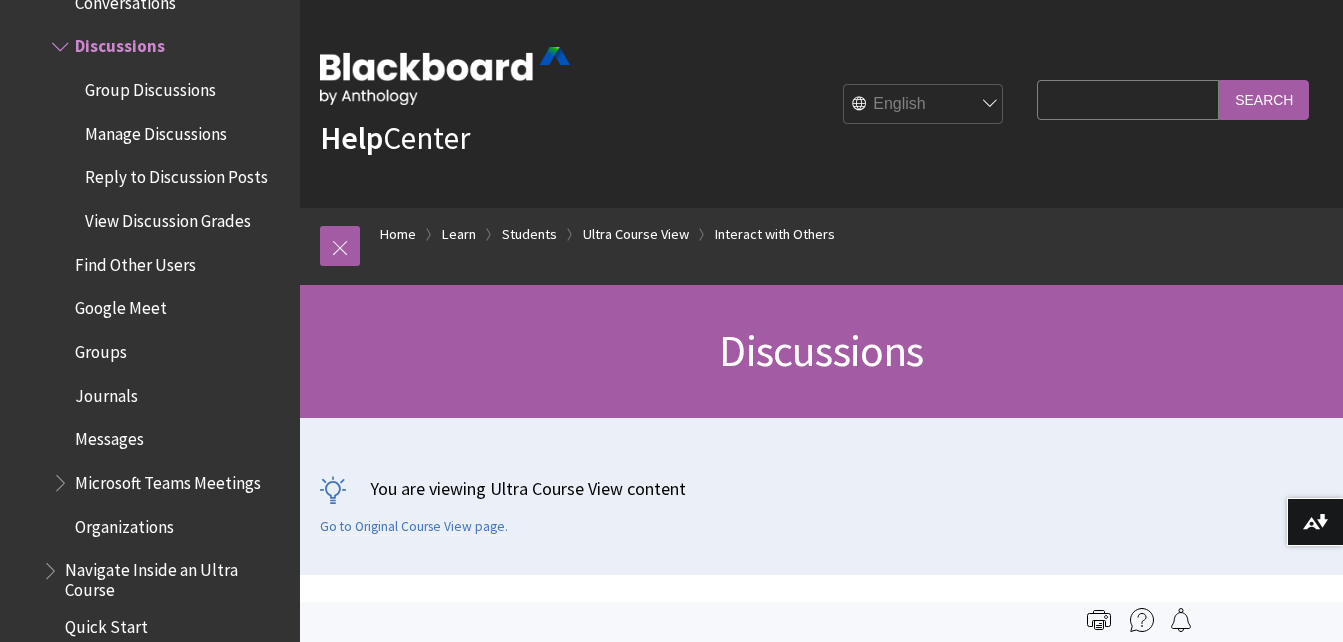 click on "Search Query" at bounding box center [1128, 99] 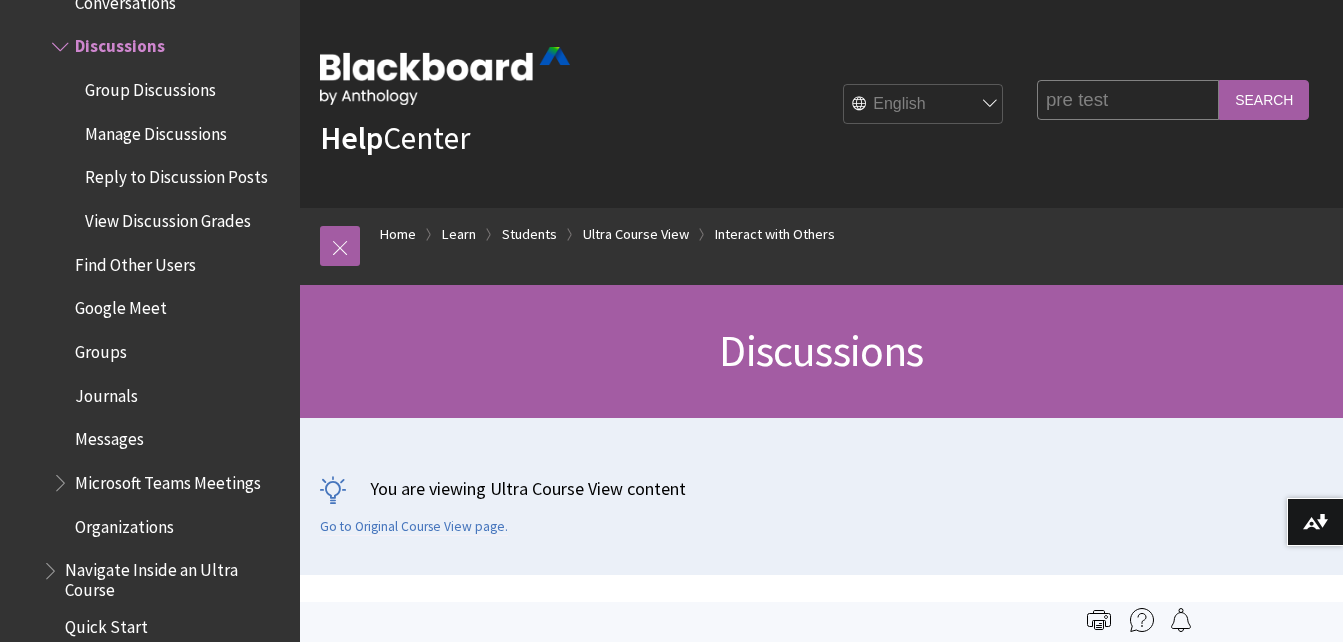 type on "pre test" 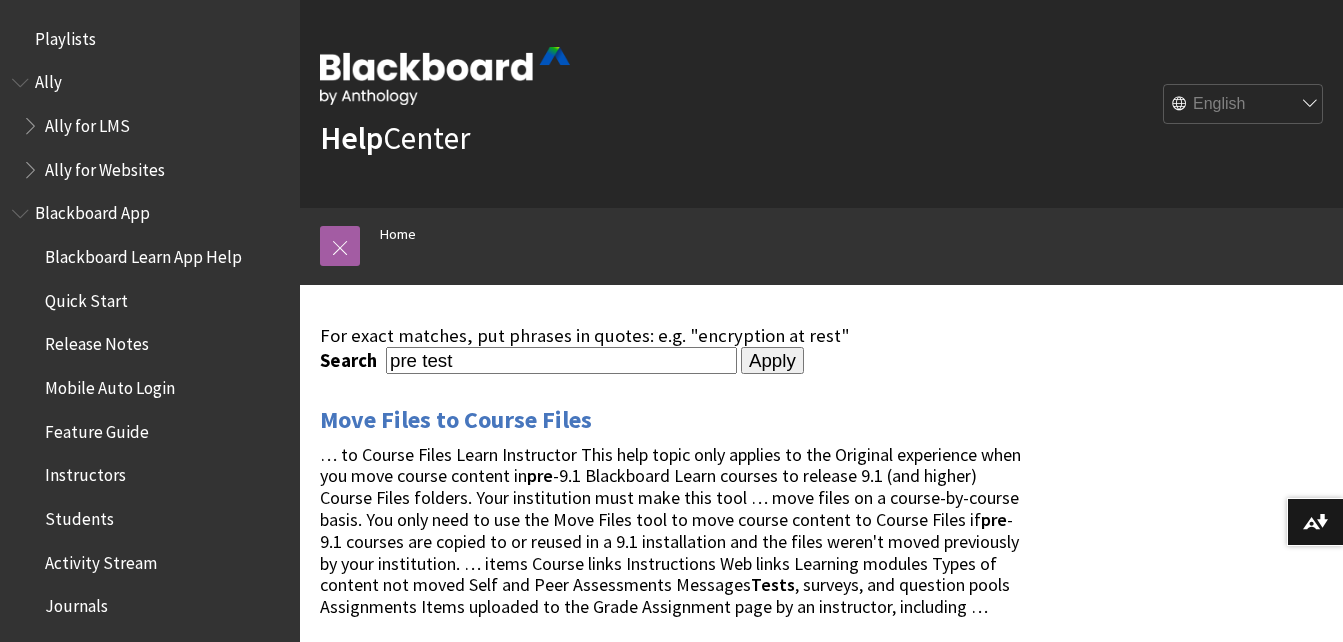 scroll, scrollTop: 0, scrollLeft: 0, axis: both 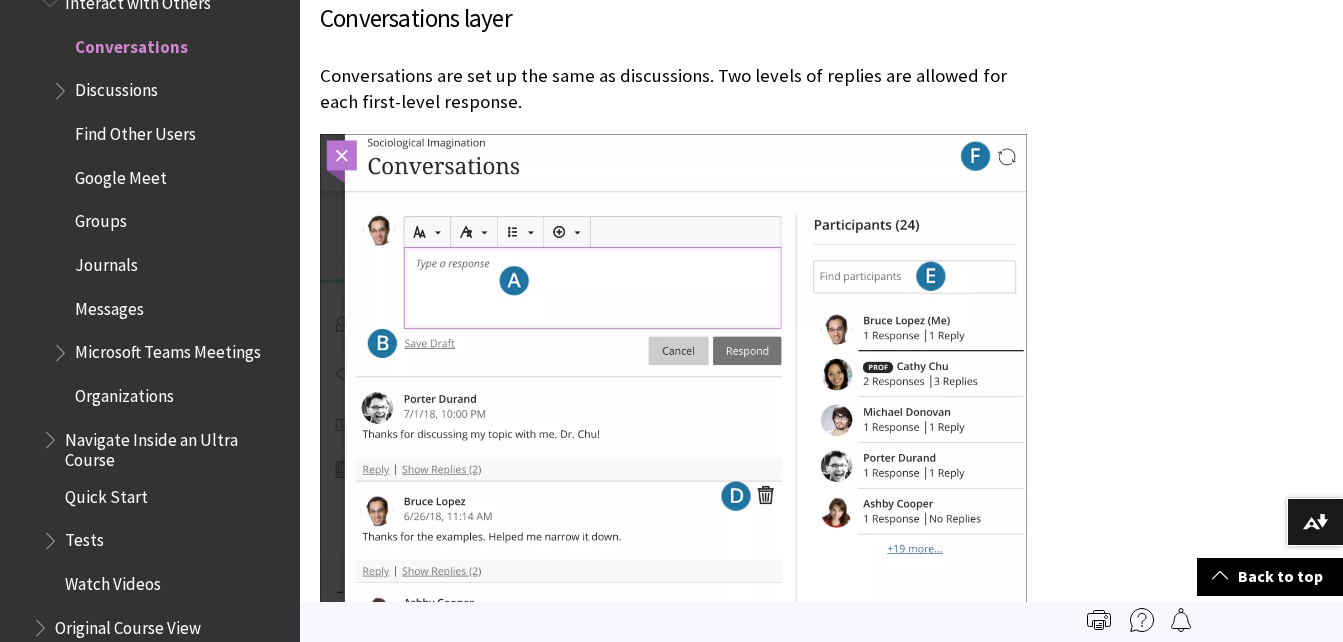click on "Messages" at bounding box center (109, 305) 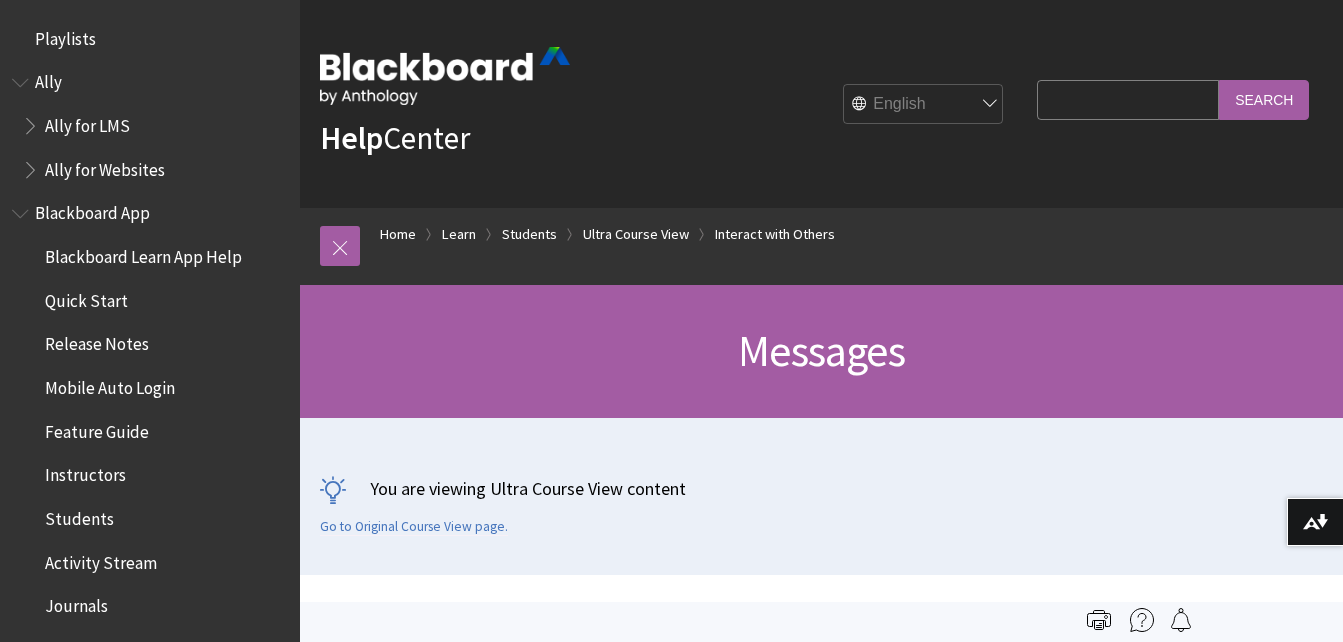 scroll, scrollTop: 0, scrollLeft: 0, axis: both 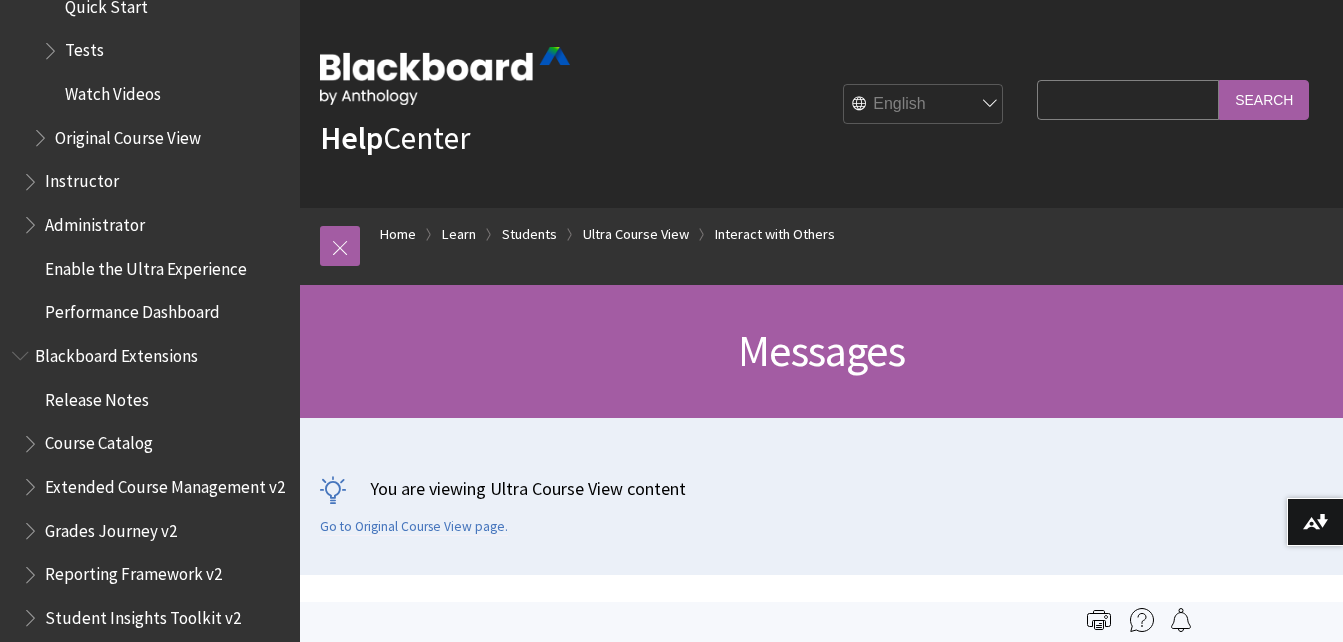 click on "Enable the Ultra Experience" at bounding box center [146, 265] 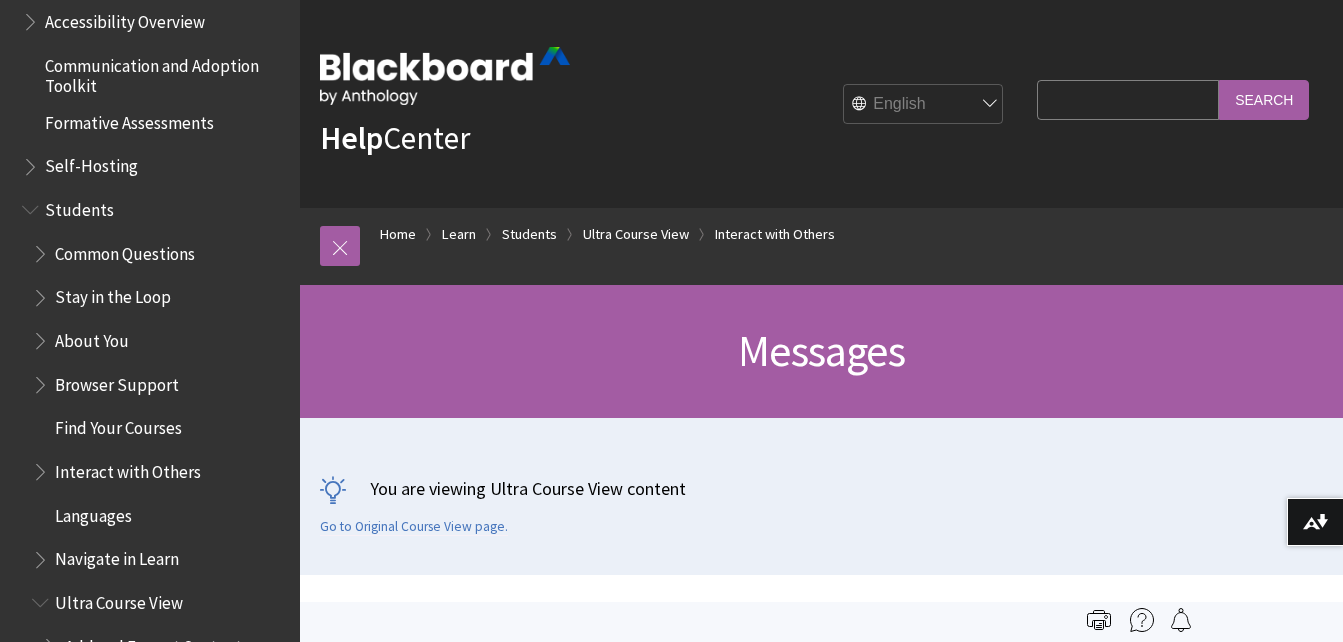 scroll, scrollTop: 1762, scrollLeft: 0, axis: vertical 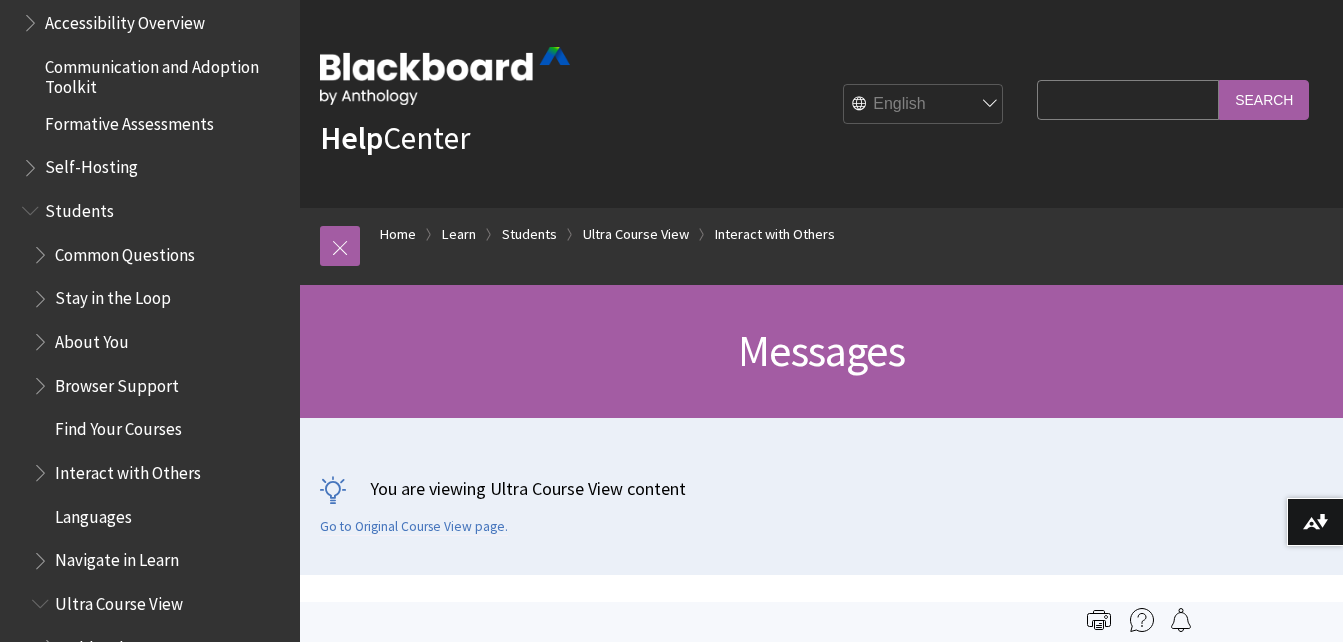 click on "Students" at bounding box center [79, 207] 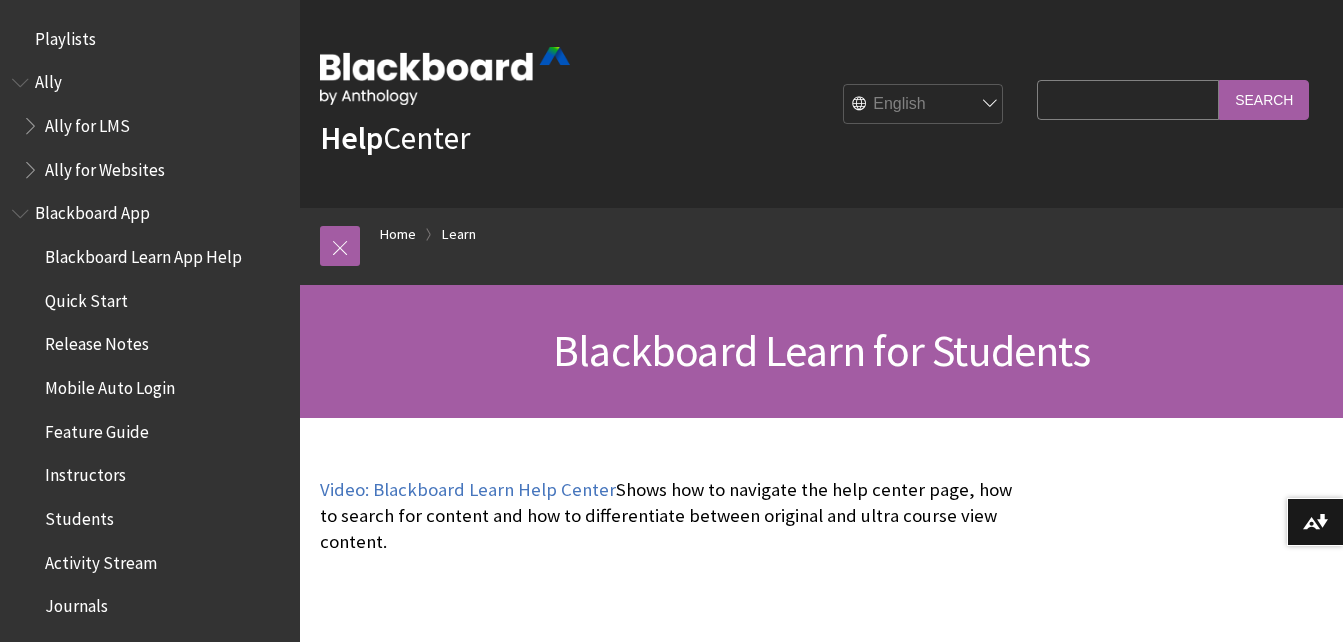 scroll, scrollTop: 0, scrollLeft: 0, axis: both 